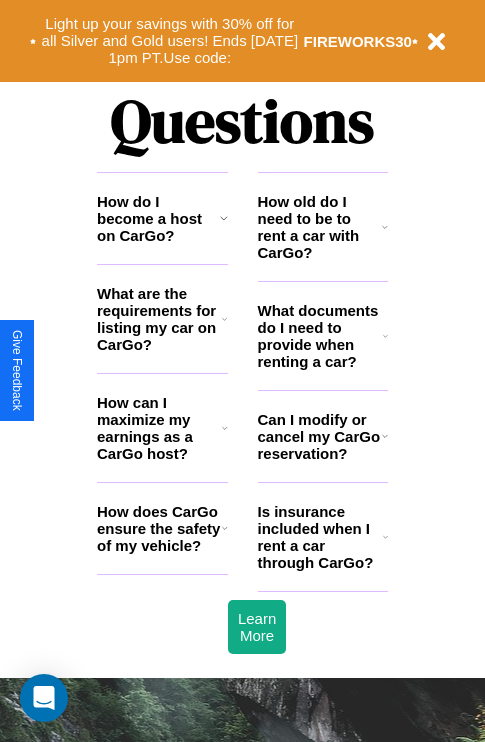scroll, scrollTop: 2423, scrollLeft: 0, axis: vertical 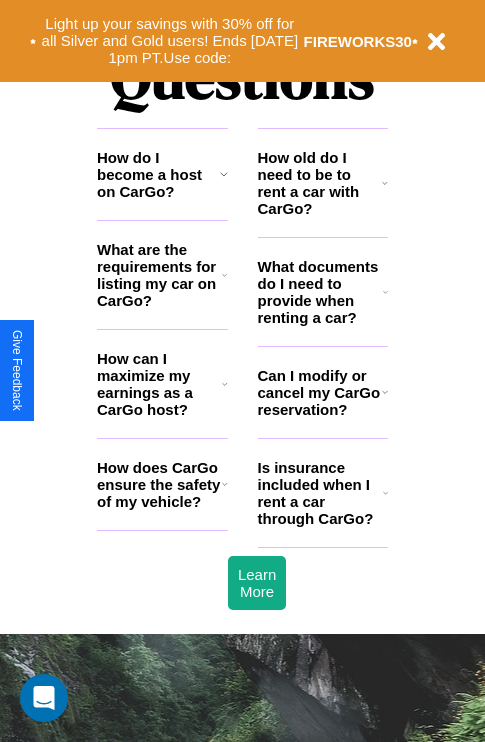 click on "How do I become a host on CarGo?" at bounding box center [158, 174] 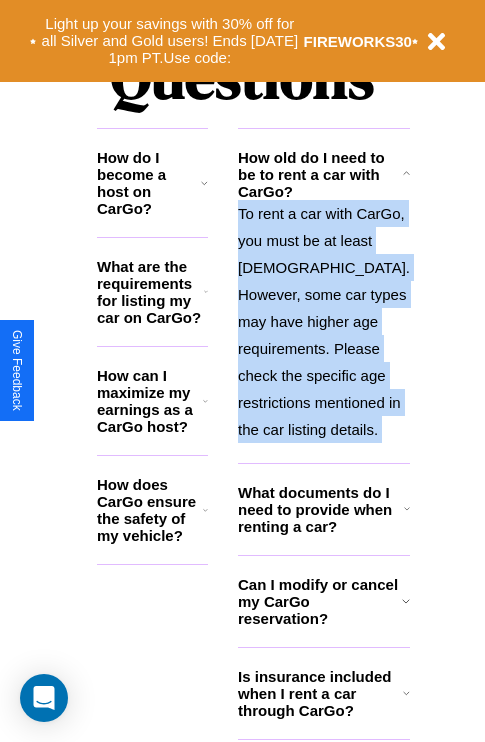 click 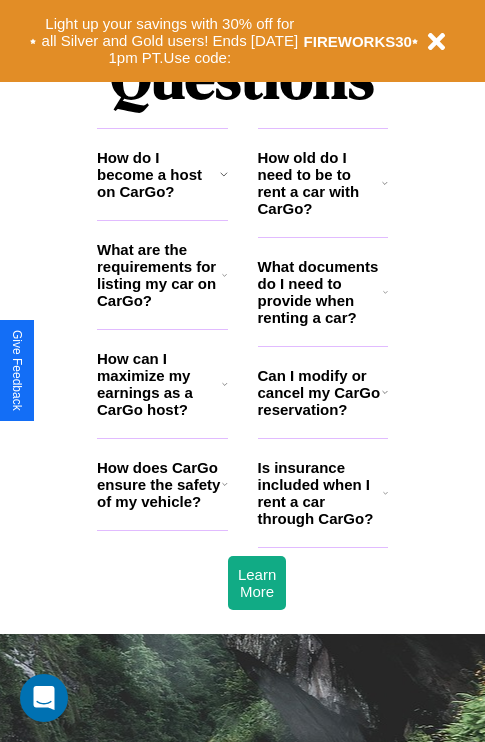 click on "Is insurance included when I rent a car through CarGo?" at bounding box center (320, 493) 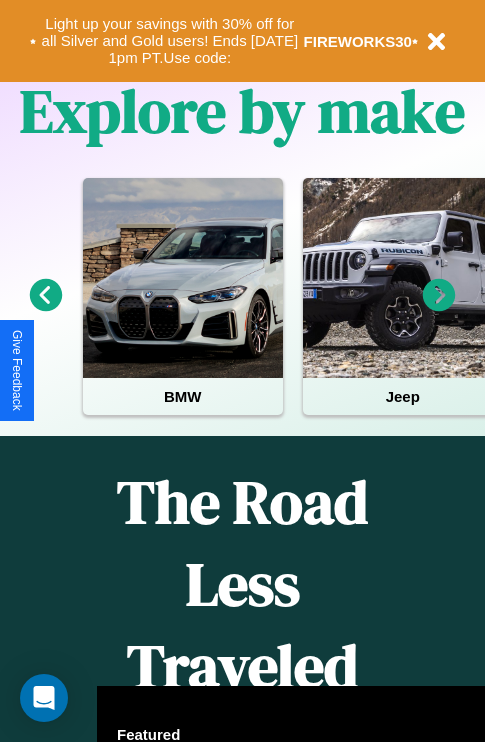 scroll, scrollTop: 308, scrollLeft: 0, axis: vertical 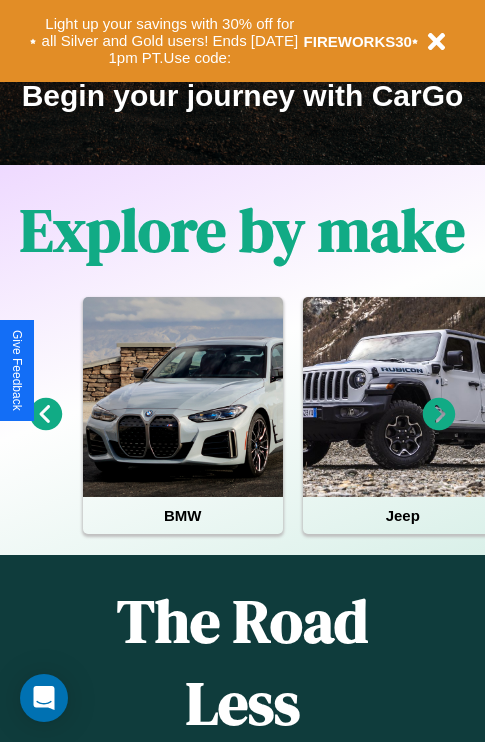 click 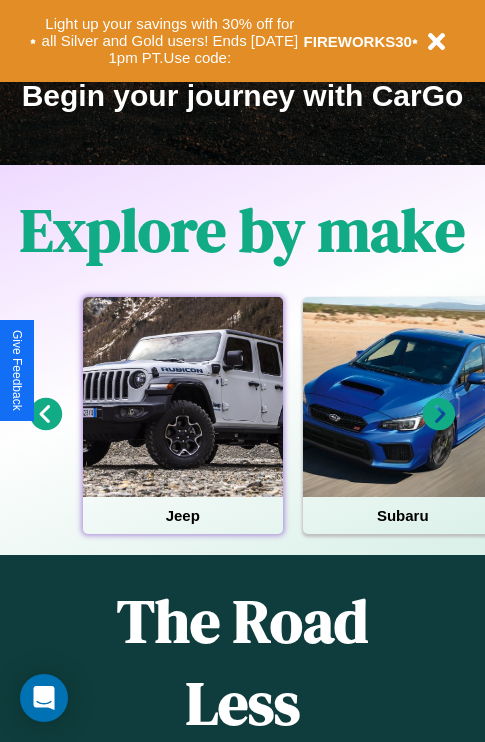click at bounding box center (183, 397) 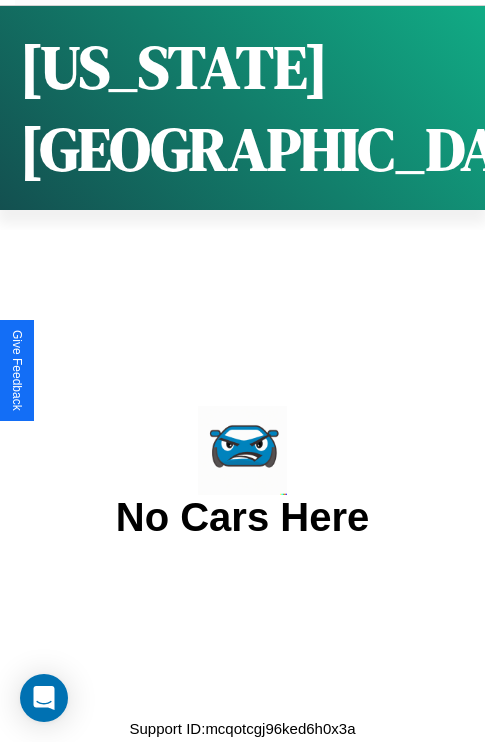scroll, scrollTop: 0, scrollLeft: 0, axis: both 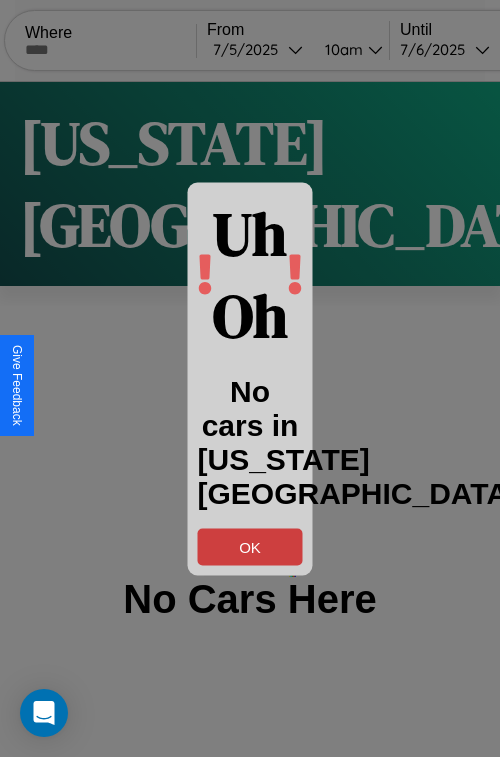 click on "OK" at bounding box center [250, 546] 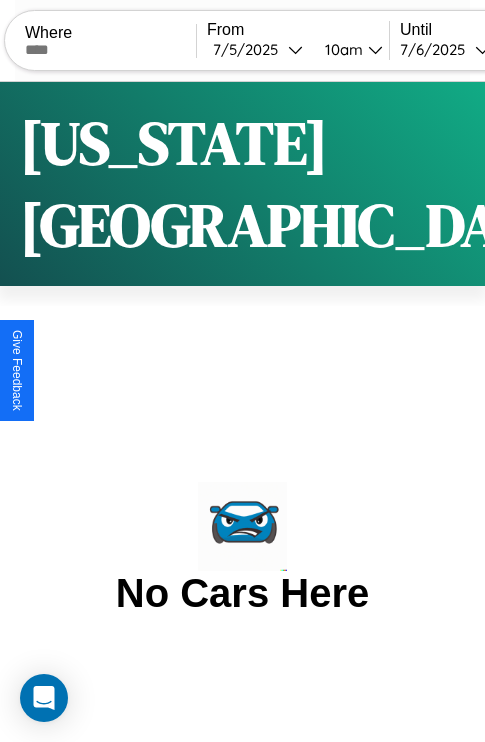 click at bounding box center (110, 50) 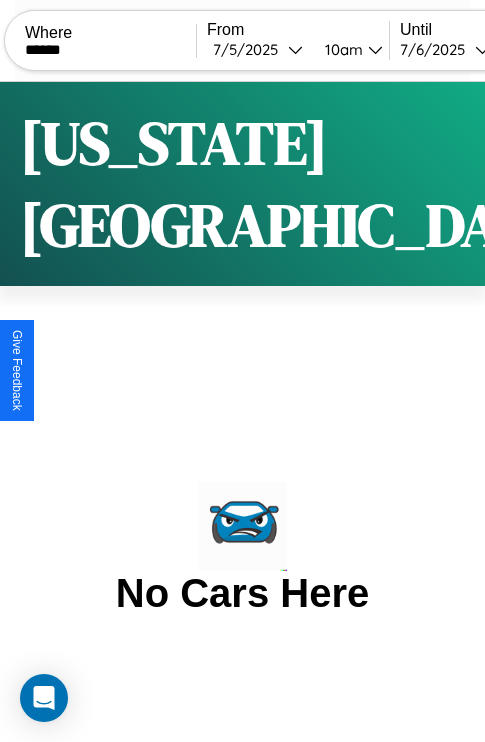 type on "******" 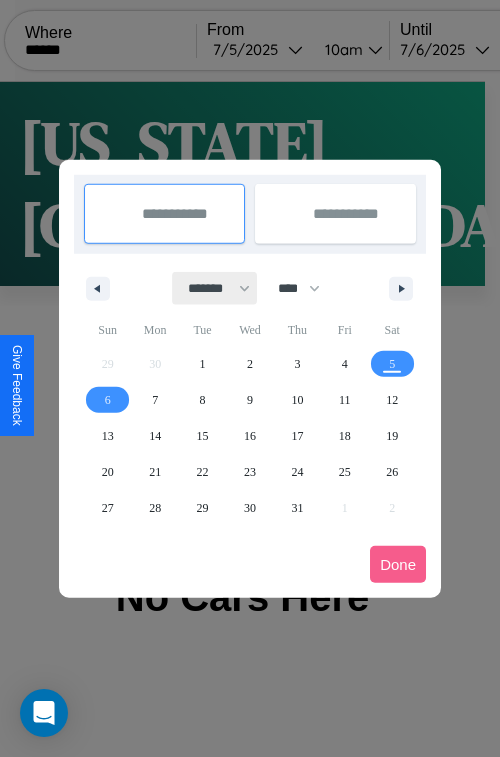 click on "******* ******** ***** ***** *** **** **** ****** ********* ******* ******** ********" at bounding box center (215, 288) 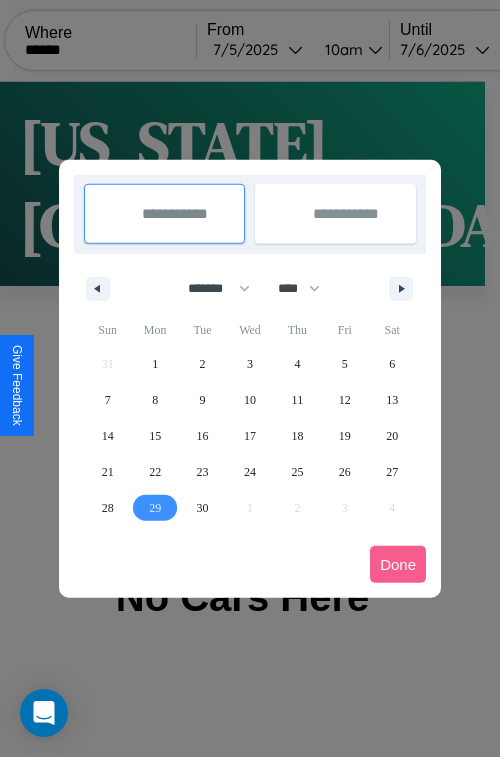 click on "29" at bounding box center (155, 508) 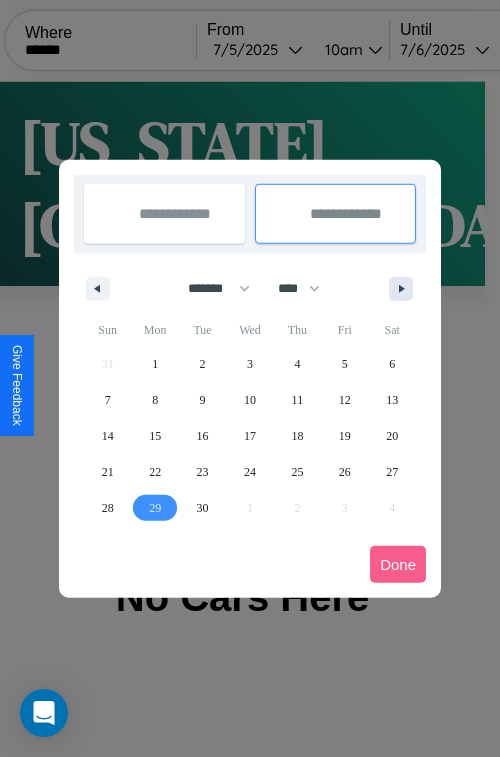 click at bounding box center [405, 289] 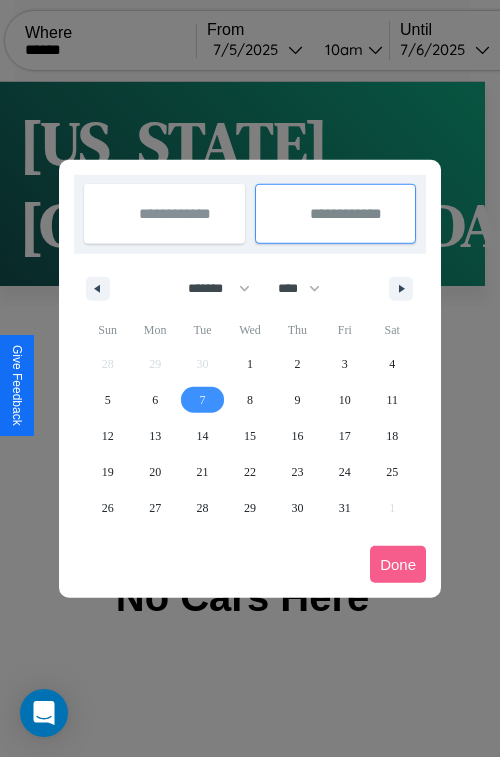 click on "7" at bounding box center (203, 400) 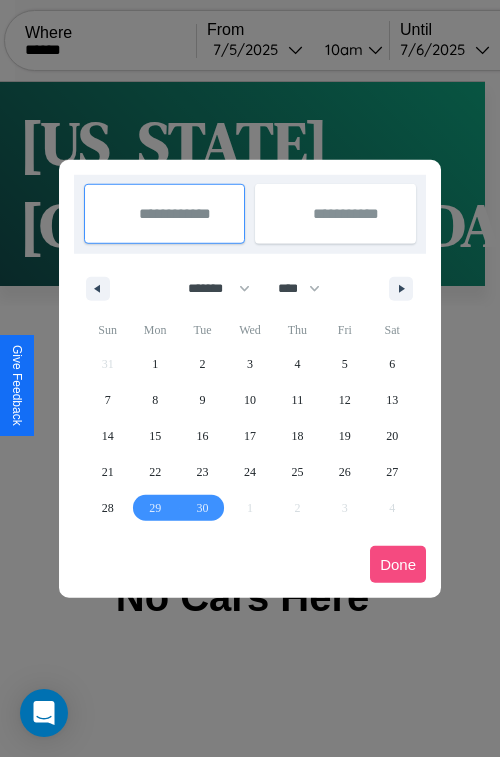 click on "Done" at bounding box center (398, 564) 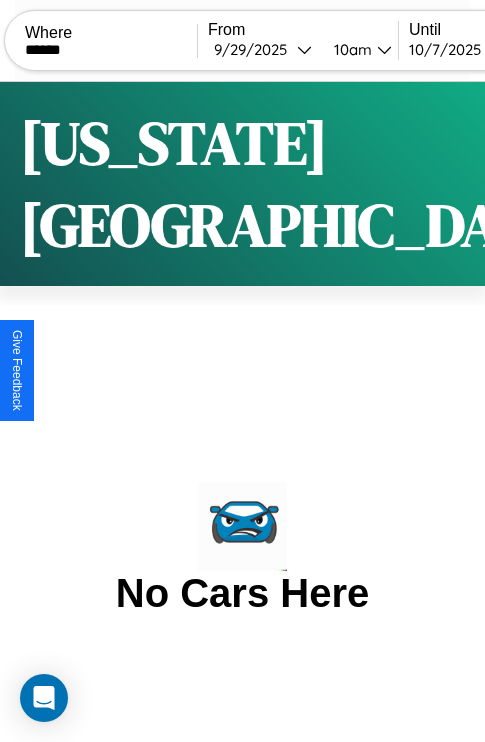 click on "10am" at bounding box center [350, 49] 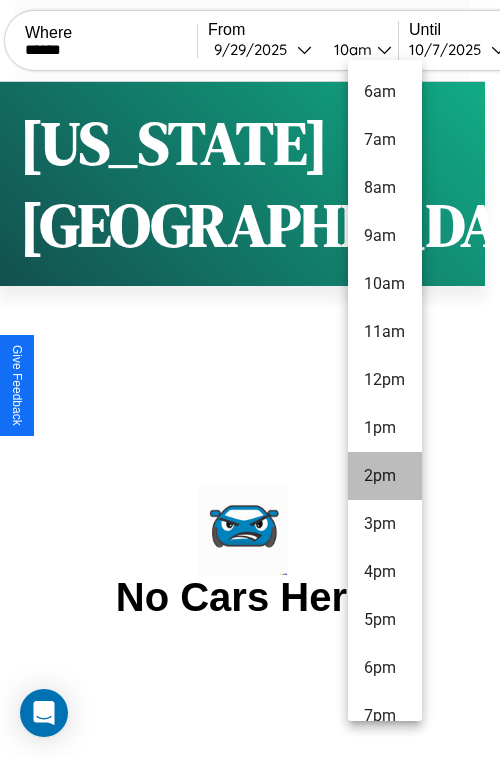 click on "2pm" at bounding box center (385, 476) 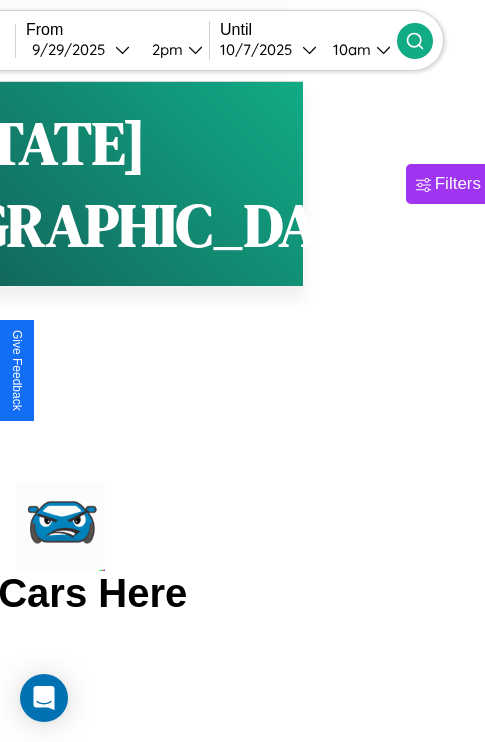 click 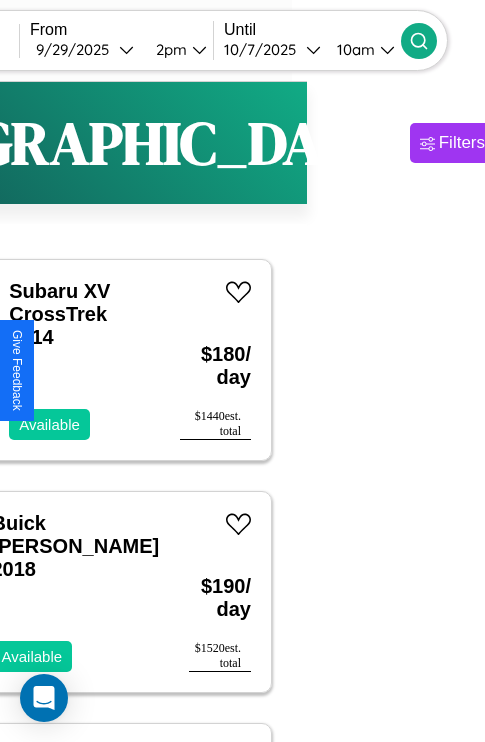 scroll, scrollTop: 95, scrollLeft: 35, axis: both 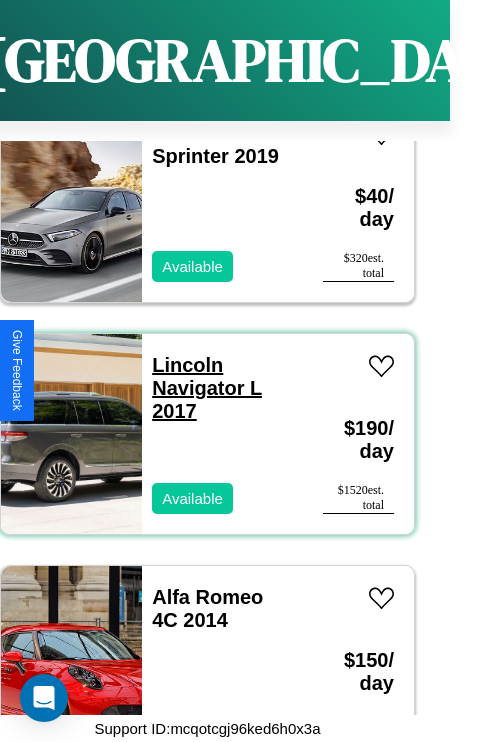 click on "Lincoln   Navigator L   2017" at bounding box center [207, 388] 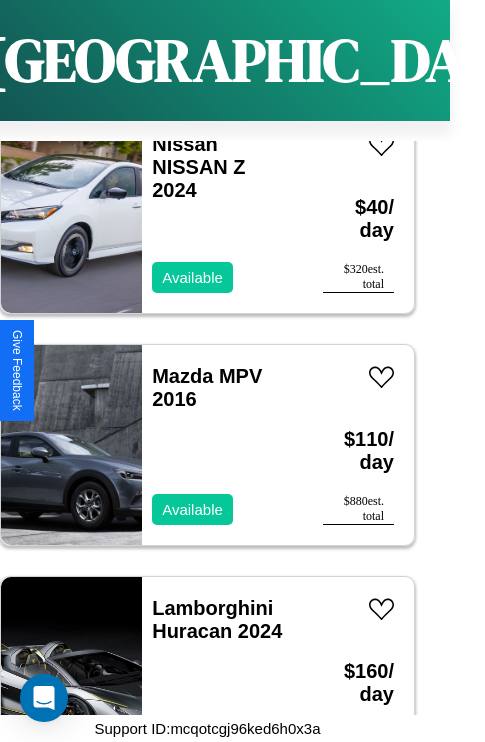 scroll, scrollTop: 16779, scrollLeft: 0, axis: vertical 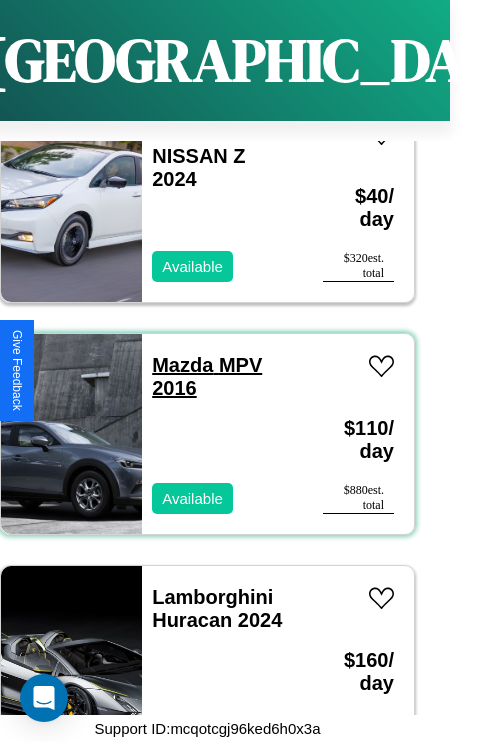 click on "Mazda   MPV   2016" at bounding box center [207, 376] 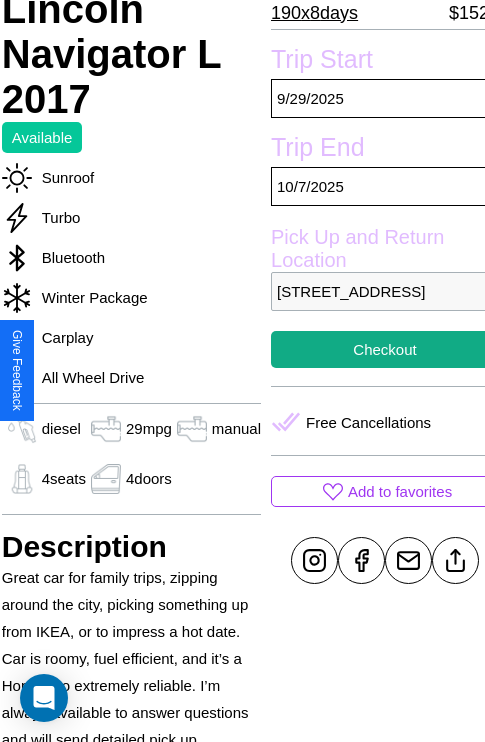 scroll, scrollTop: 432, scrollLeft: 72, axis: both 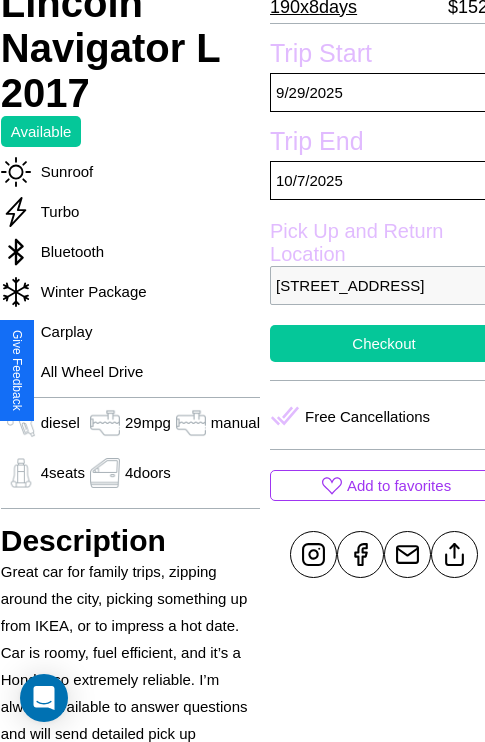 click on "Checkout" at bounding box center [384, 343] 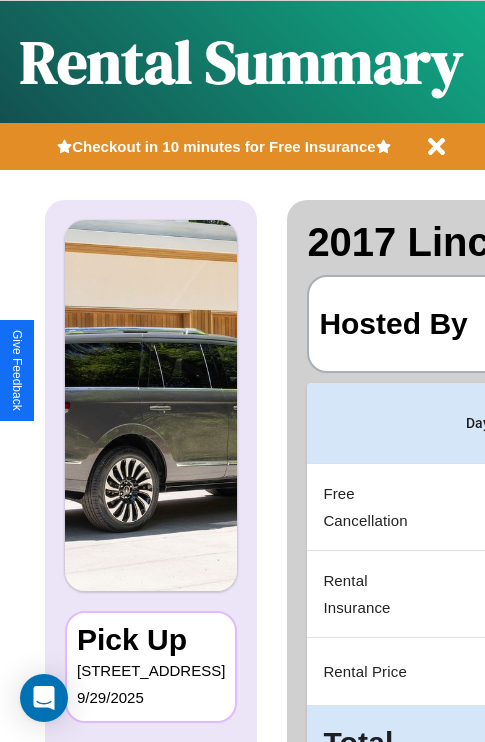 scroll, scrollTop: 0, scrollLeft: 378, axis: horizontal 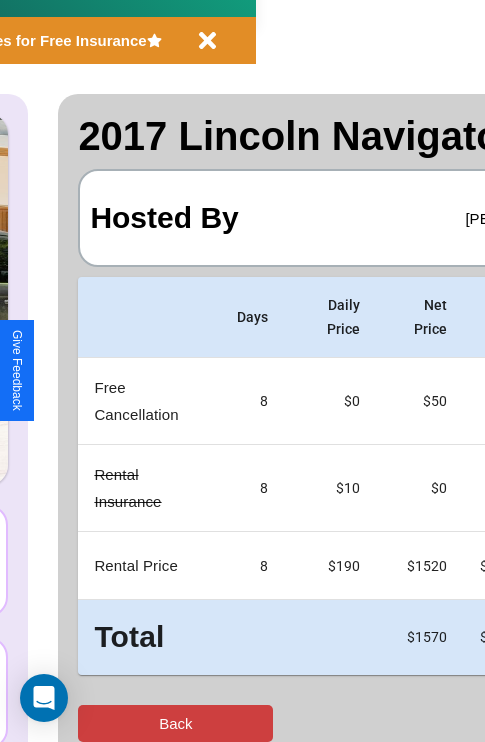 click on "Back" at bounding box center [175, 723] 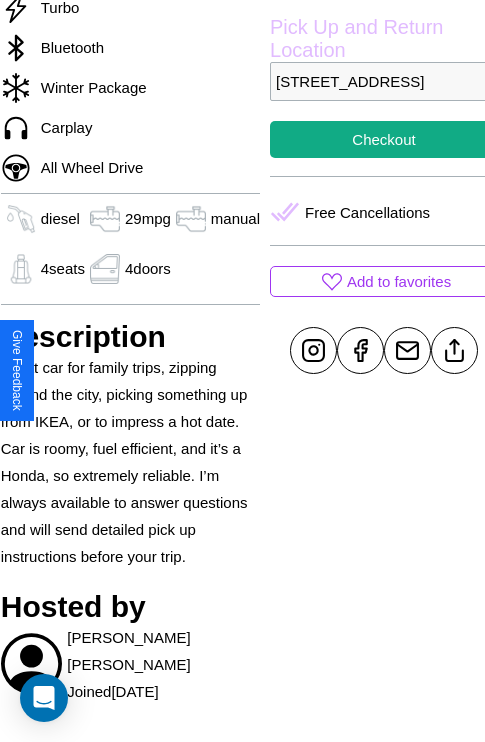 scroll, scrollTop: 643, scrollLeft: 72, axis: both 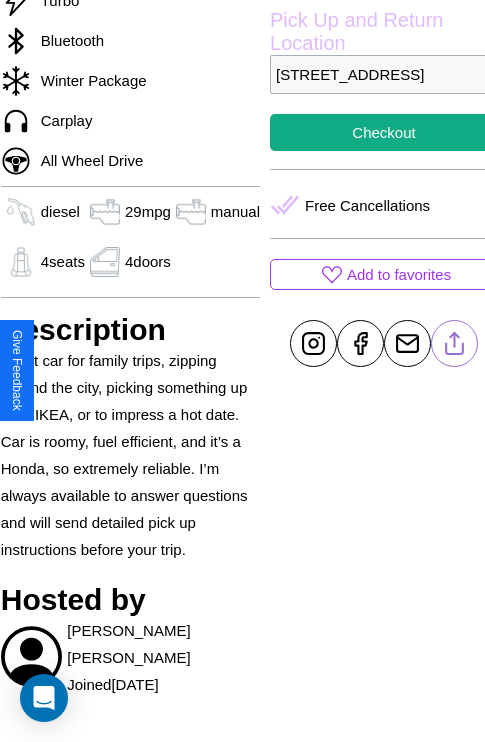 click 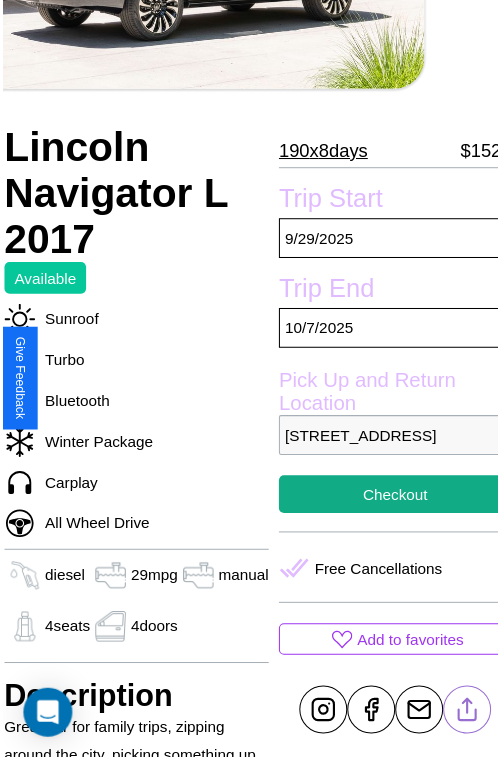 scroll, scrollTop: 154, scrollLeft: 72, axis: both 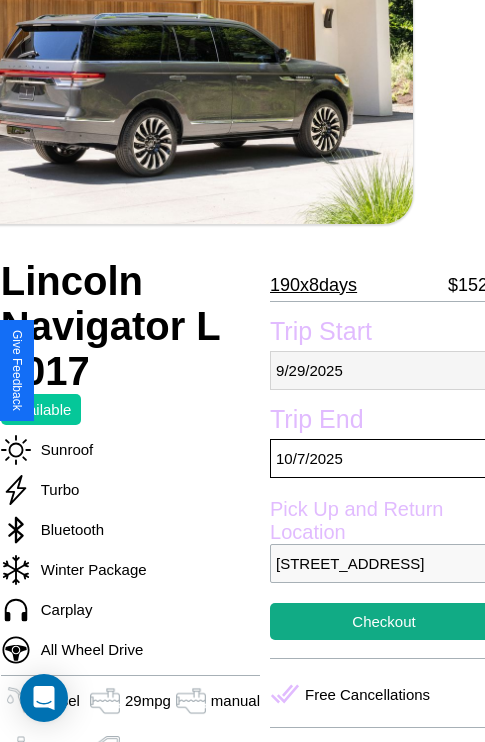 click on "9 / 29 / 2025" at bounding box center (384, 370) 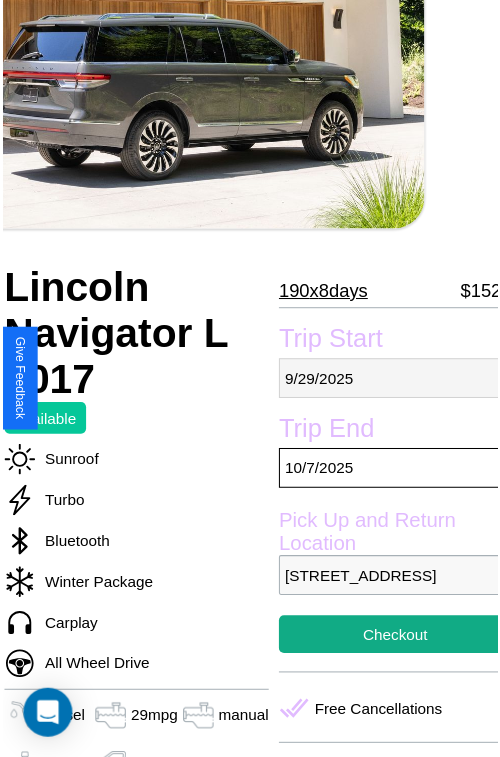 select on "*" 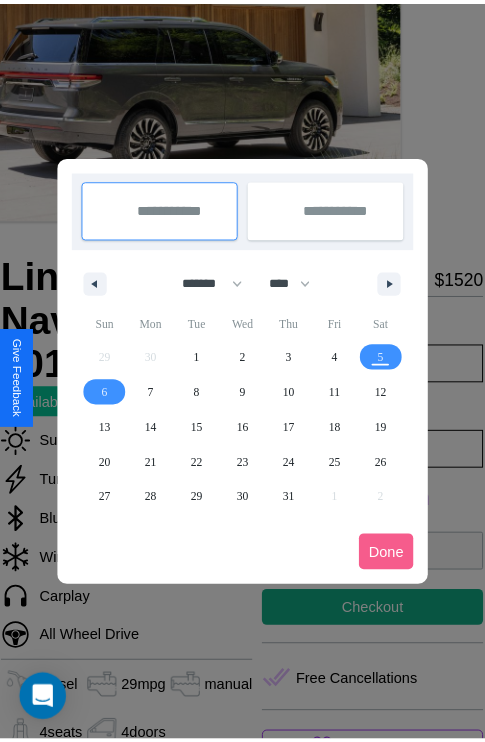scroll, scrollTop: 0, scrollLeft: 72, axis: horizontal 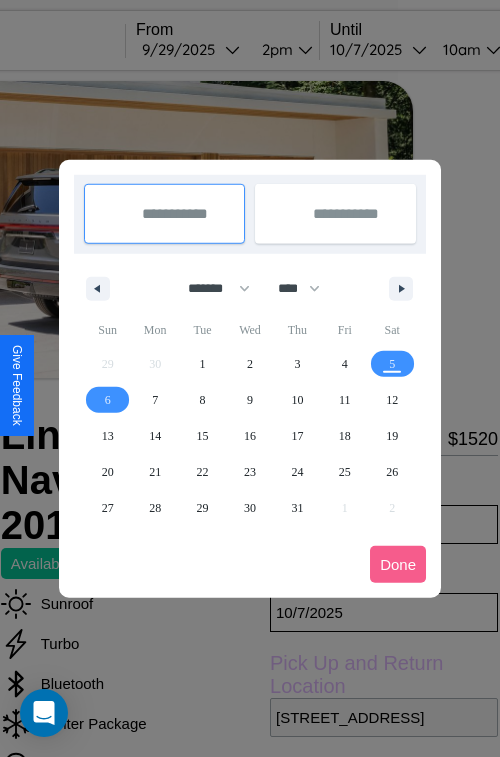 click at bounding box center (250, 378) 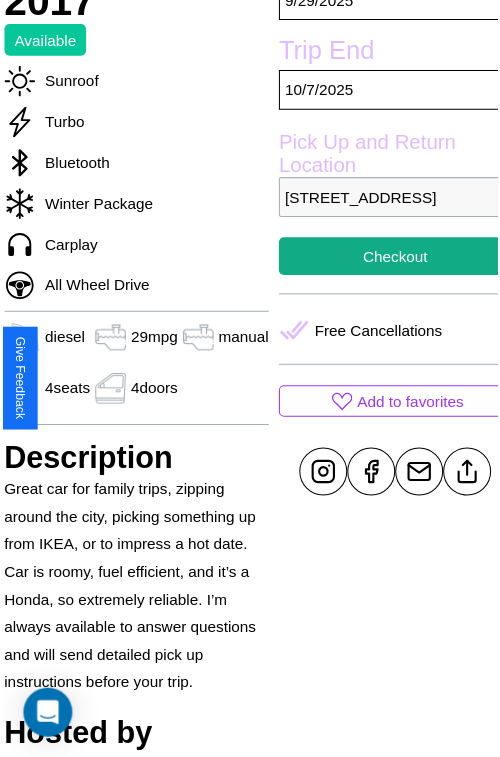 scroll, scrollTop: 574, scrollLeft: 72, axis: both 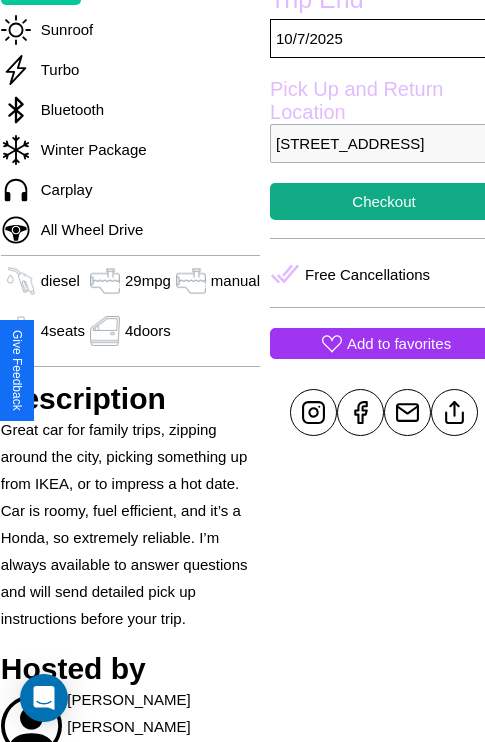 click on "Add to favorites" at bounding box center [399, 343] 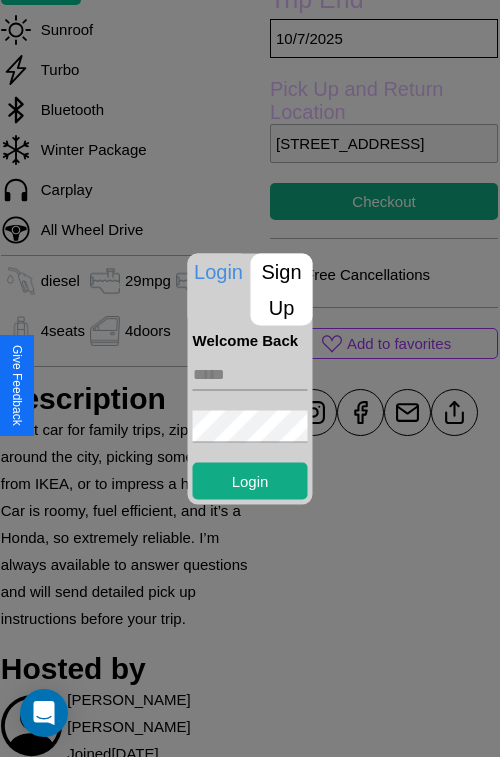 click on "Sign Up" at bounding box center [282, 289] 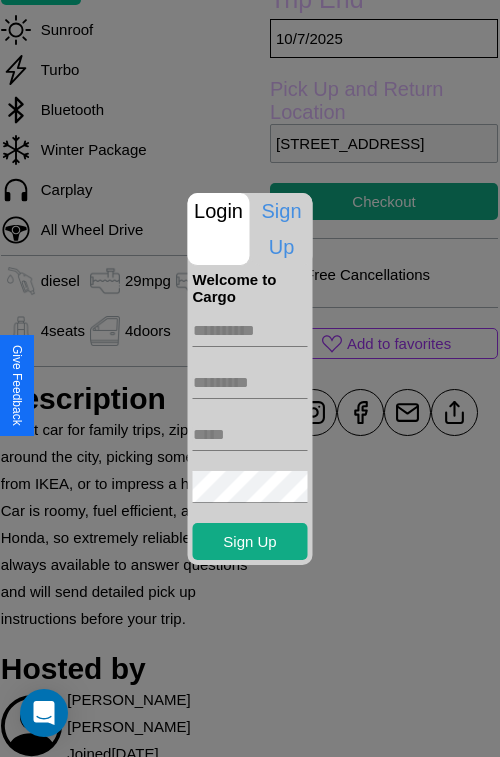 click at bounding box center [250, 331] 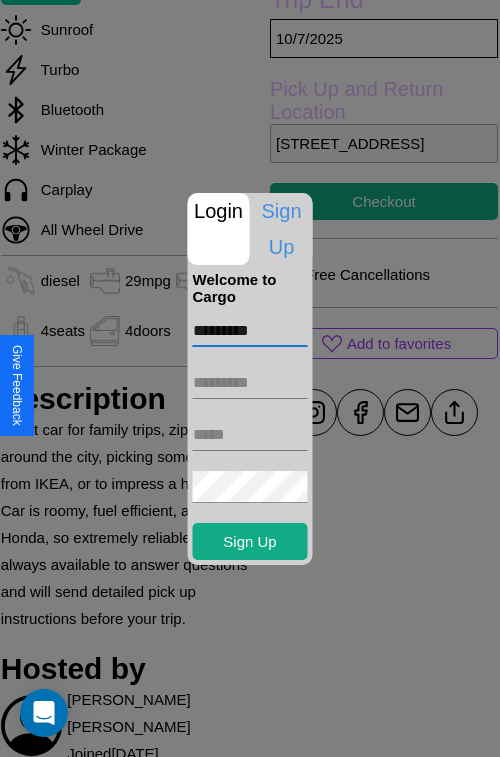 type on "*********" 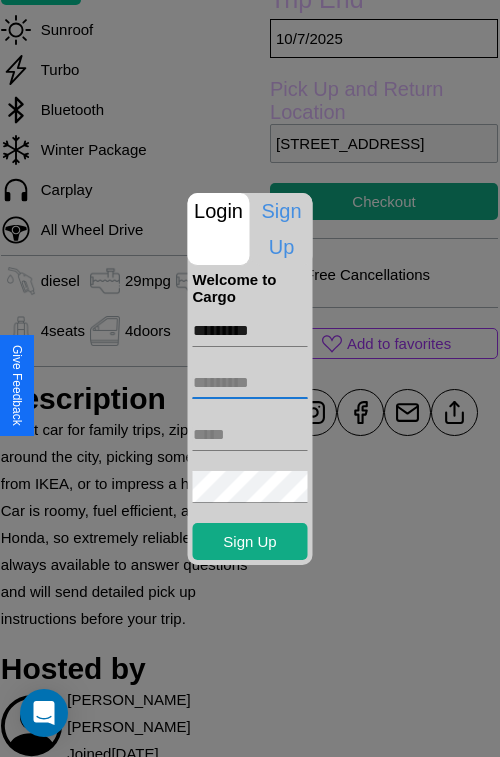 click at bounding box center [250, 383] 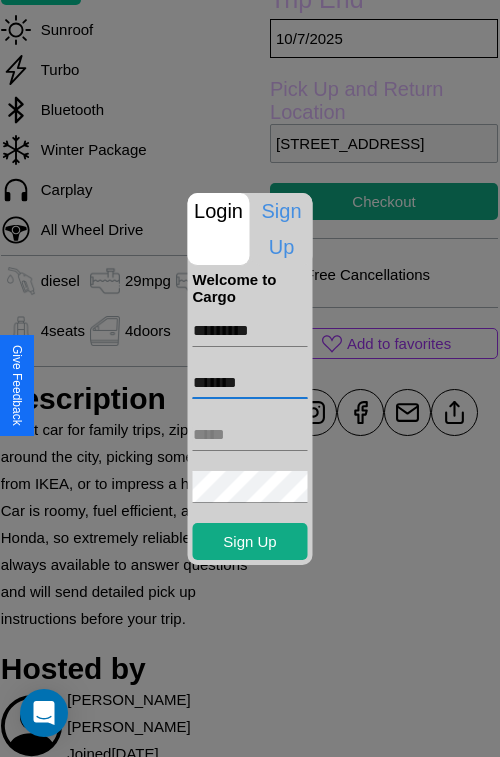 type on "*******" 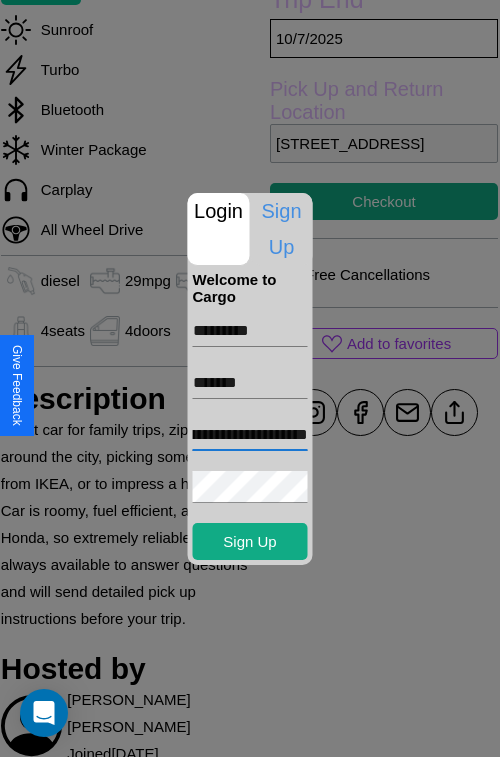 scroll, scrollTop: 0, scrollLeft: 125, axis: horizontal 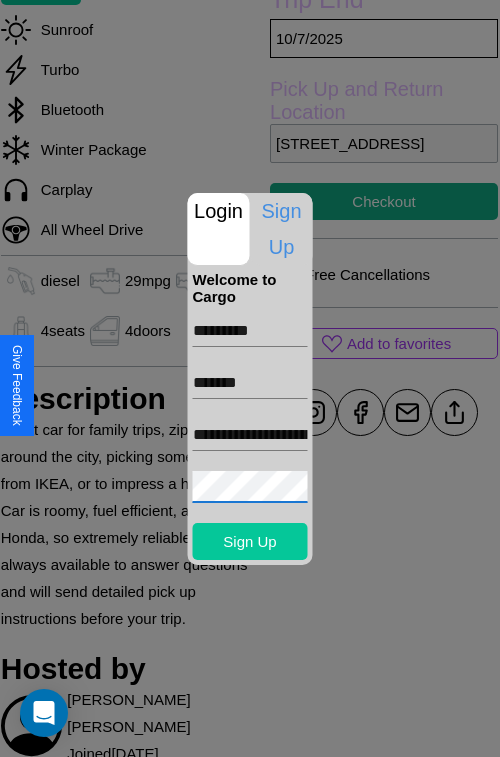 click on "Sign Up" at bounding box center [250, 541] 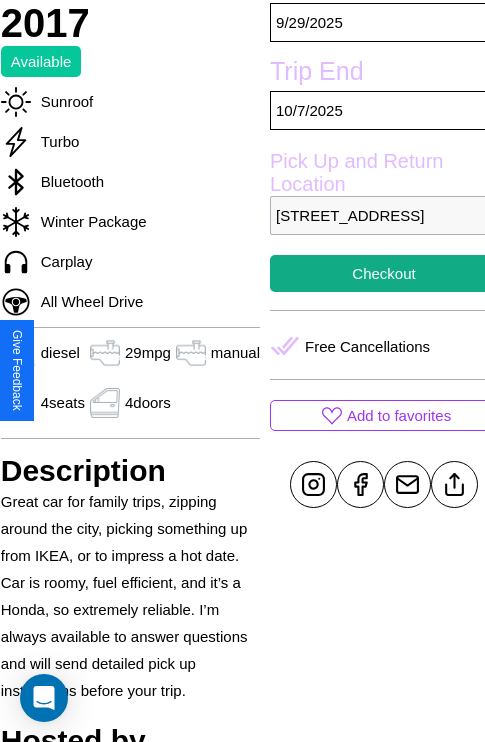 scroll, scrollTop: 432, scrollLeft: 72, axis: both 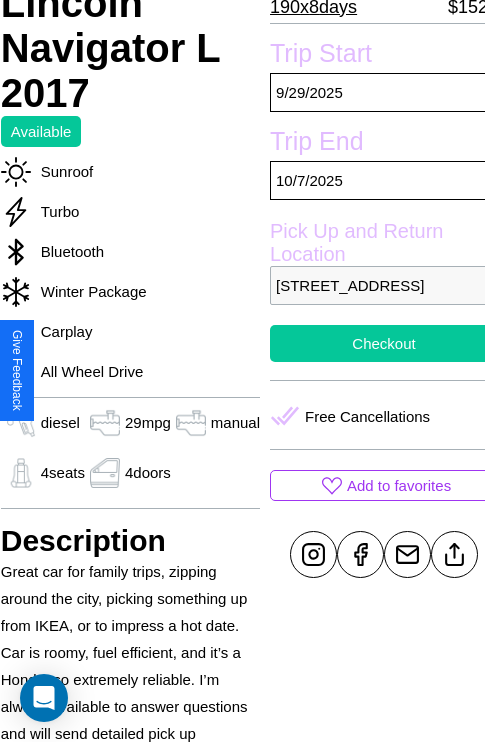 click on "Checkout" at bounding box center [384, 343] 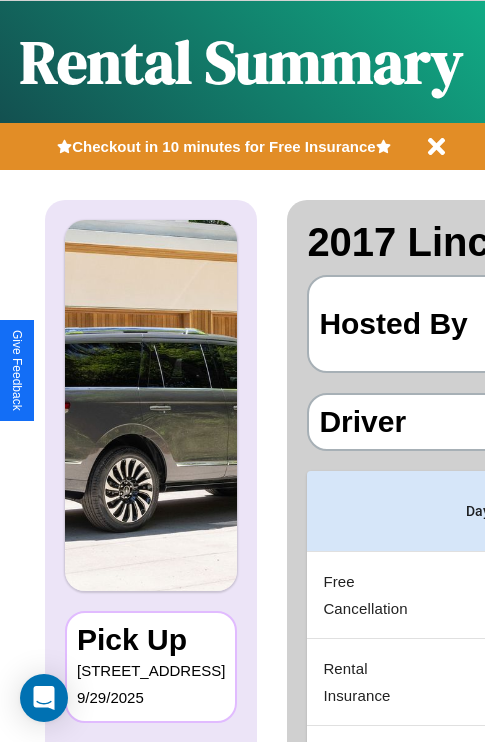scroll, scrollTop: 0, scrollLeft: 378, axis: horizontal 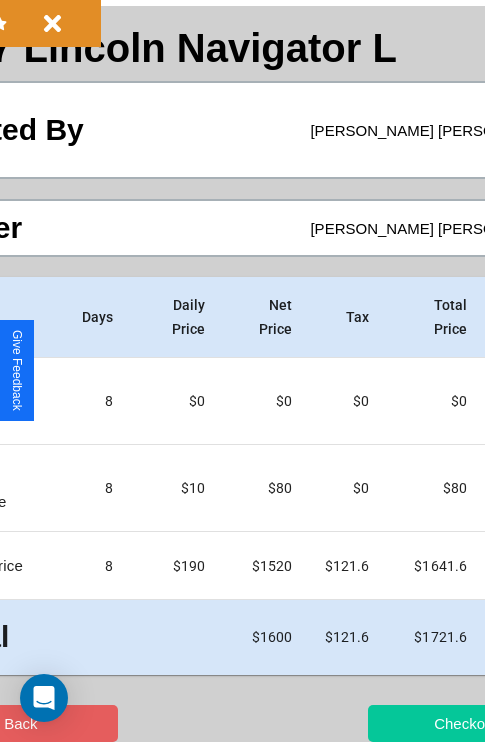 click on "Checkout" at bounding box center (465, 723) 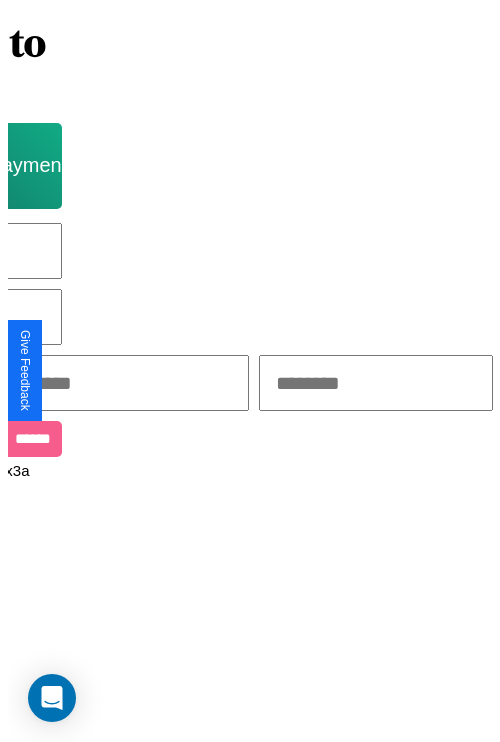 scroll, scrollTop: 0, scrollLeft: 0, axis: both 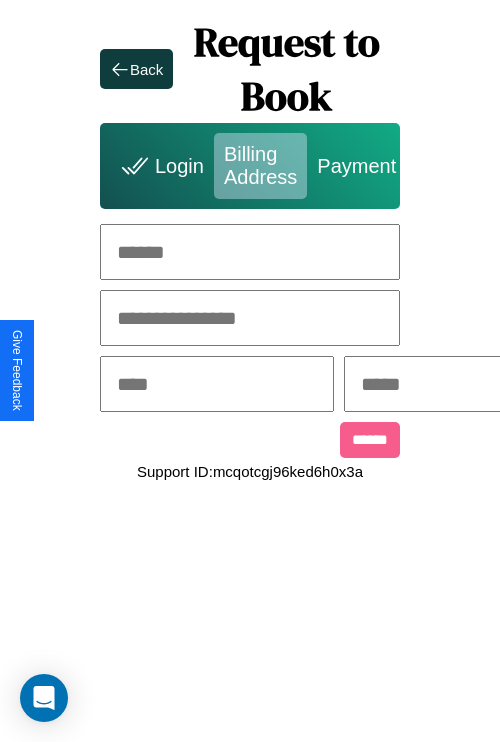 click at bounding box center (250, 252) 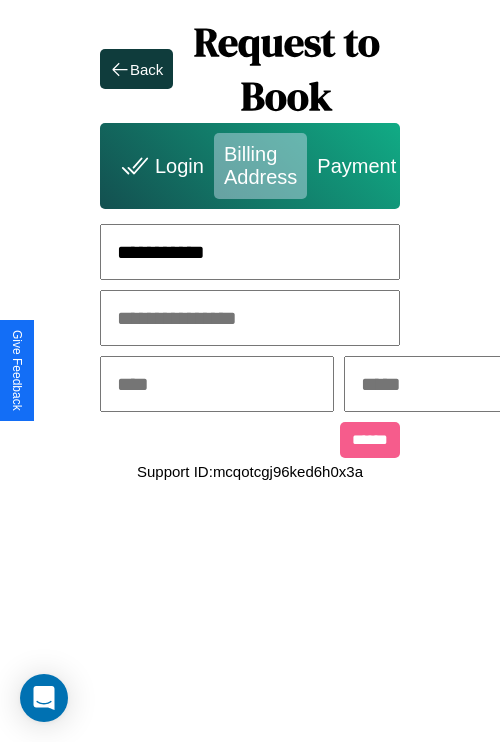 type on "**********" 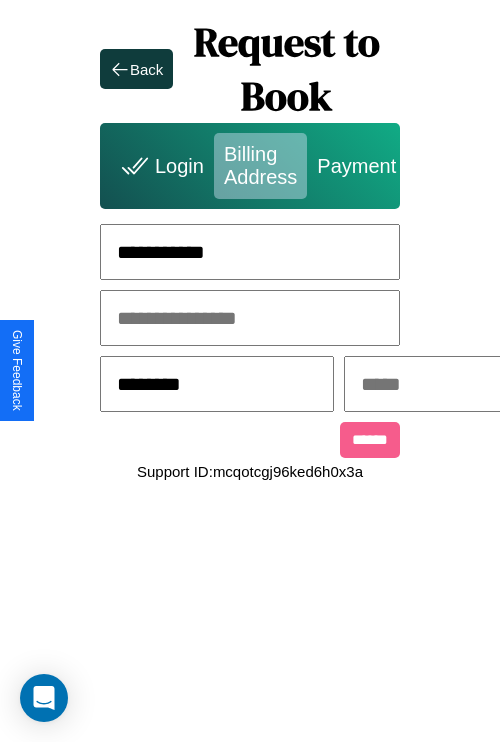 type on "********" 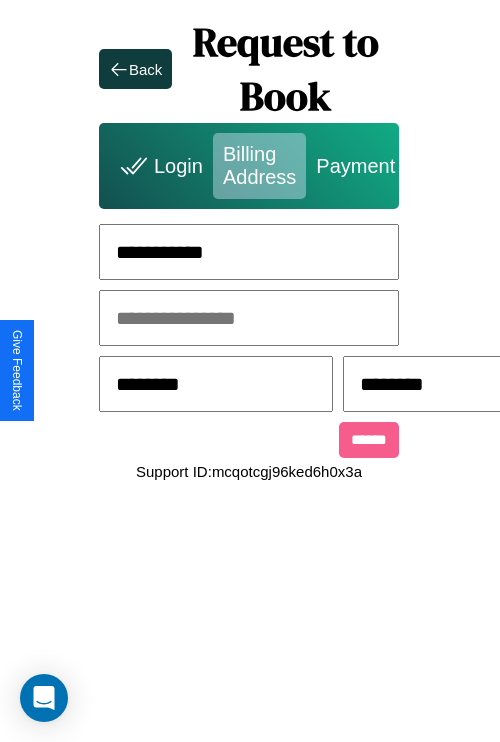 scroll, scrollTop: 0, scrollLeft: 517, axis: horizontal 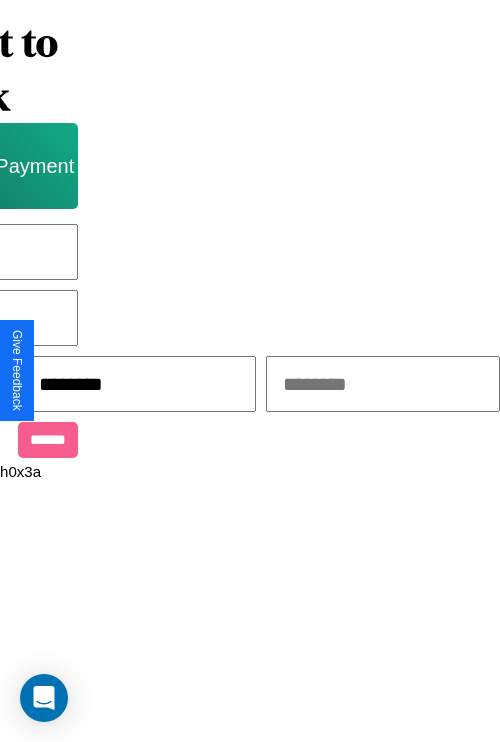 type on "********" 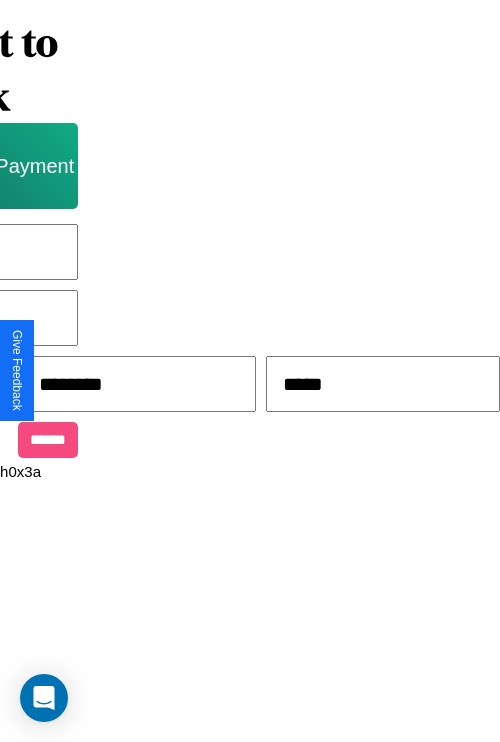 type on "*****" 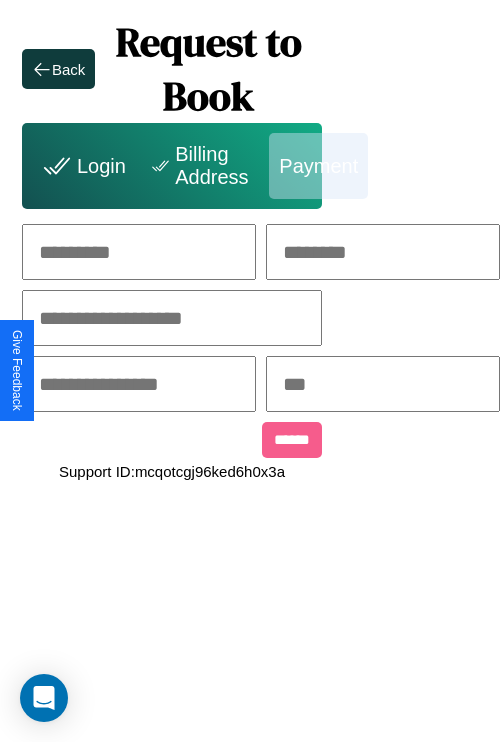 scroll, scrollTop: 0, scrollLeft: 208, axis: horizontal 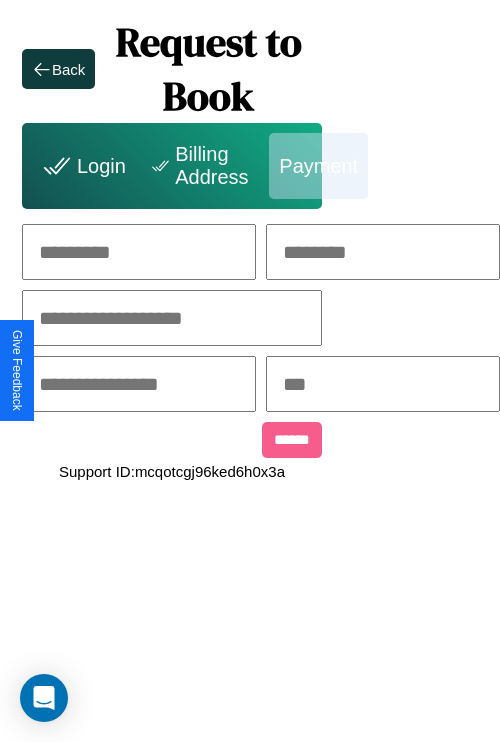 click at bounding box center [139, 252] 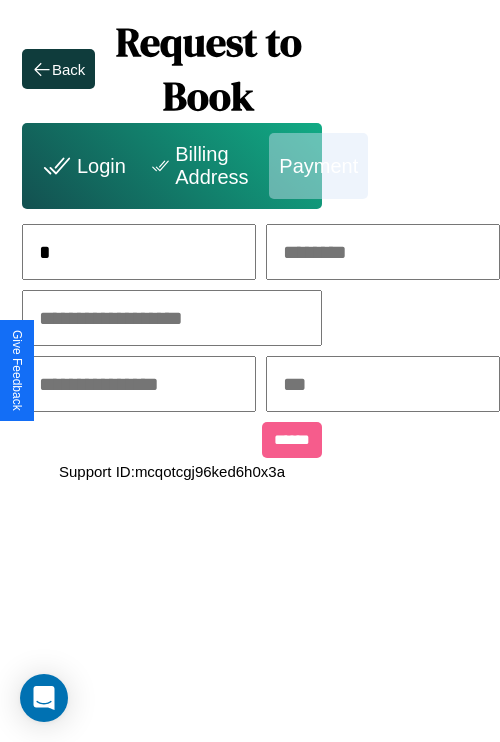 scroll, scrollTop: 0, scrollLeft: 131, axis: horizontal 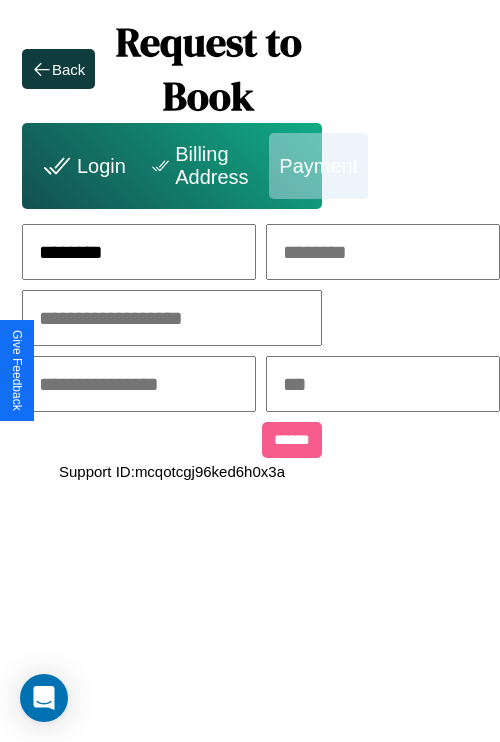 type on "********" 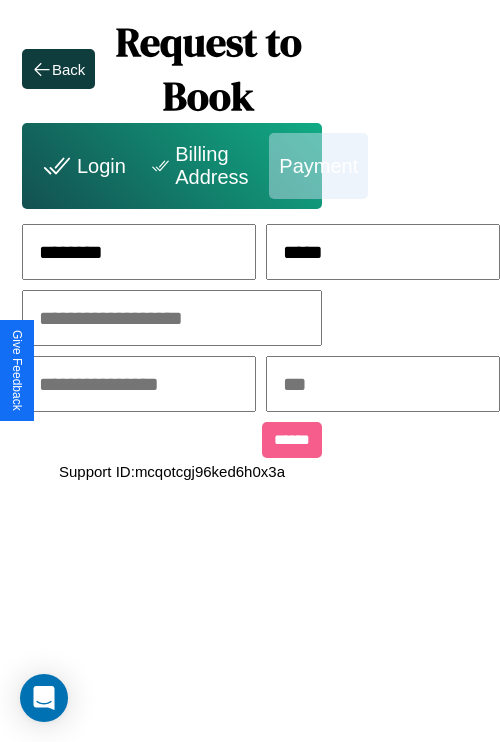 type on "*****" 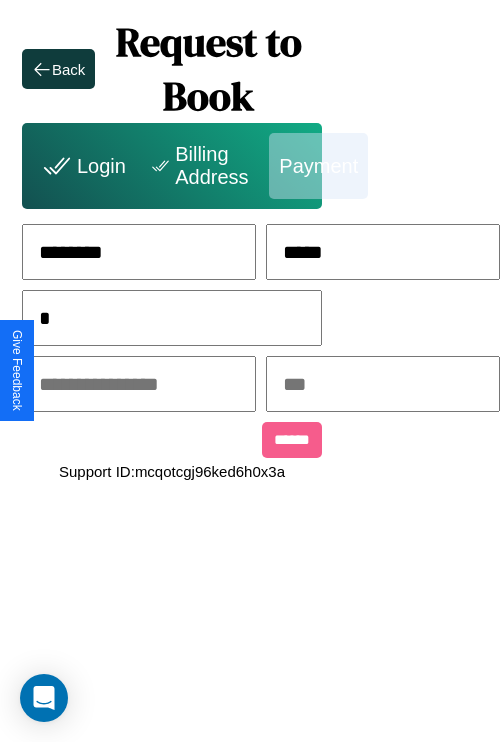 scroll, scrollTop: 0, scrollLeft: 128, axis: horizontal 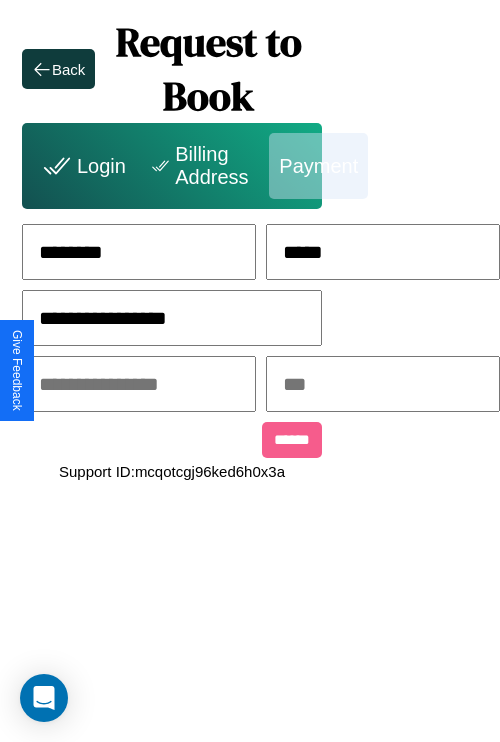 type on "**********" 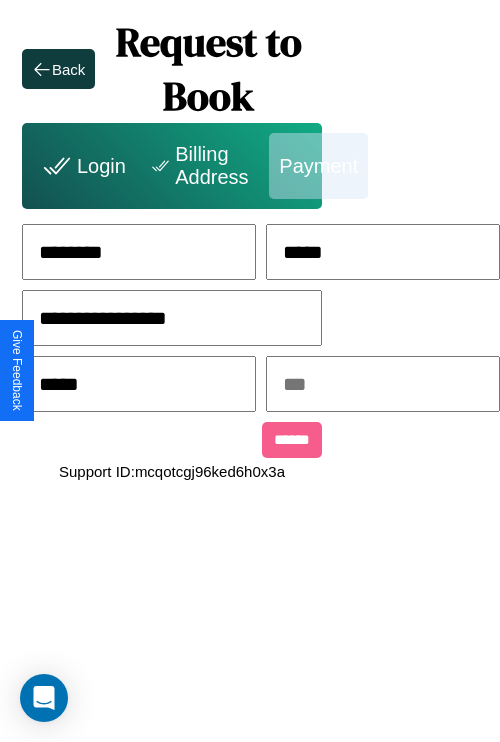 type on "*****" 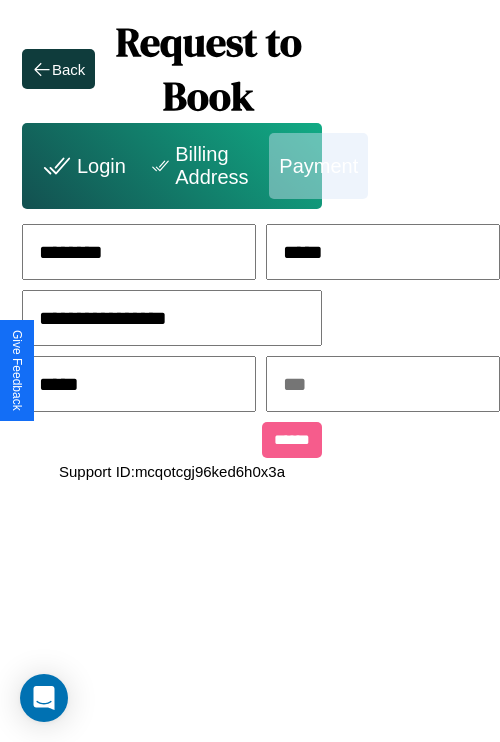 click at bounding box center (383, 384) 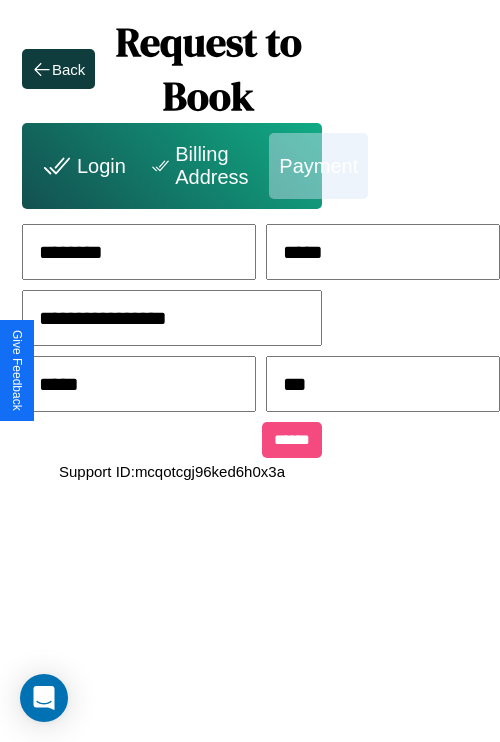type on "***" 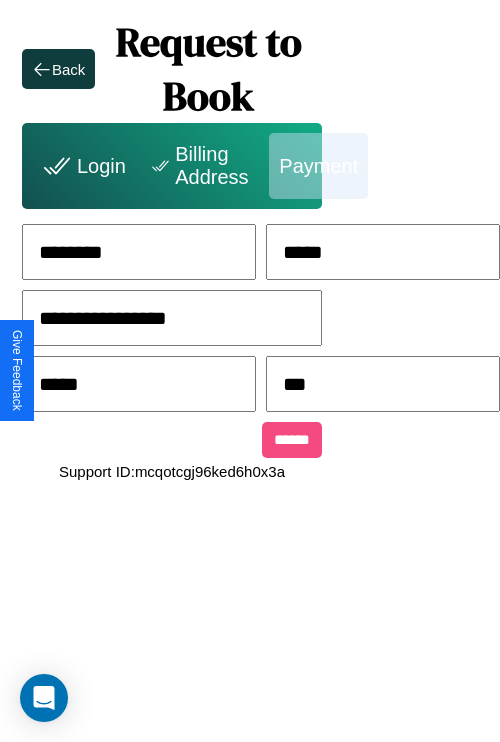 click on "******" at bounding box center (292, 440) 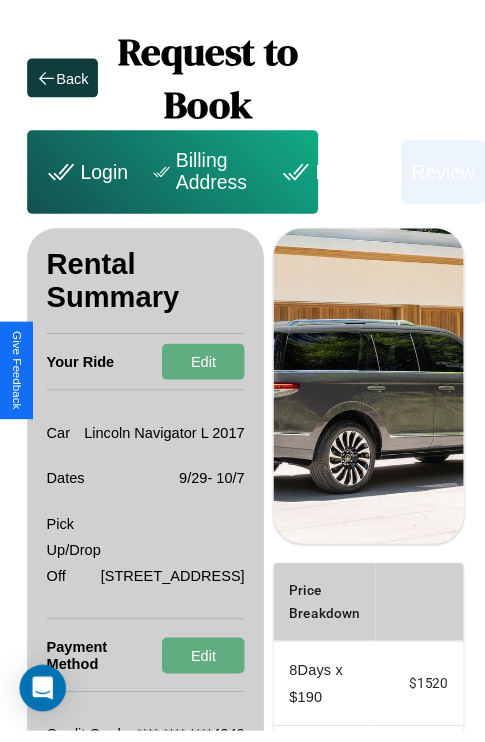 scroll, scrollTop: 0, scrollLeft: 72, axis: horizontal 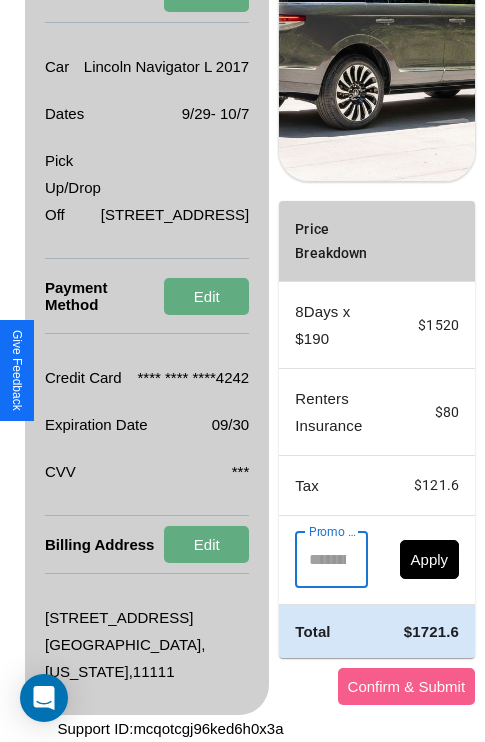 click on "Promo Code" at bounding box center [320, 560] 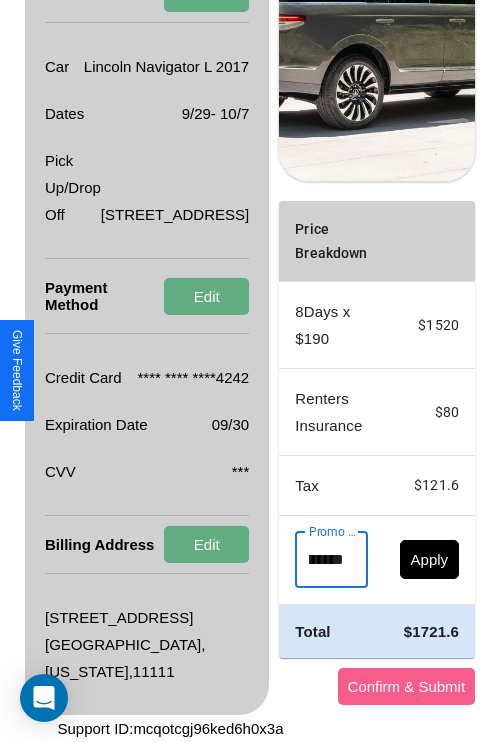 scroll, scrollTop: 0, scrollLeft: 71, axis: horizontal 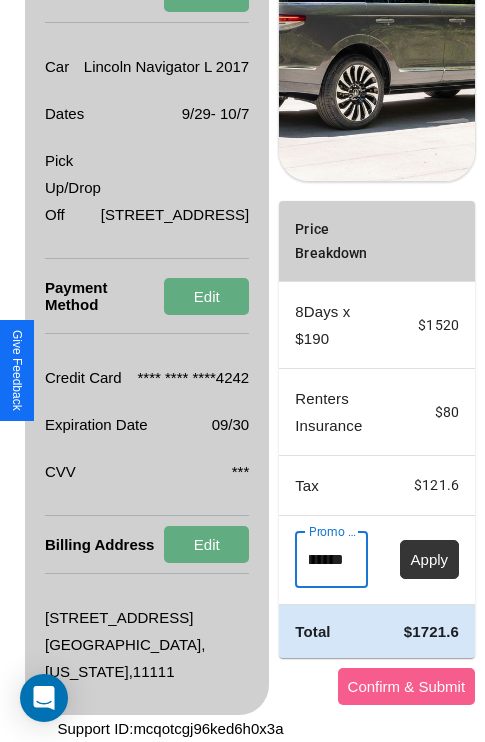 type on "**********" 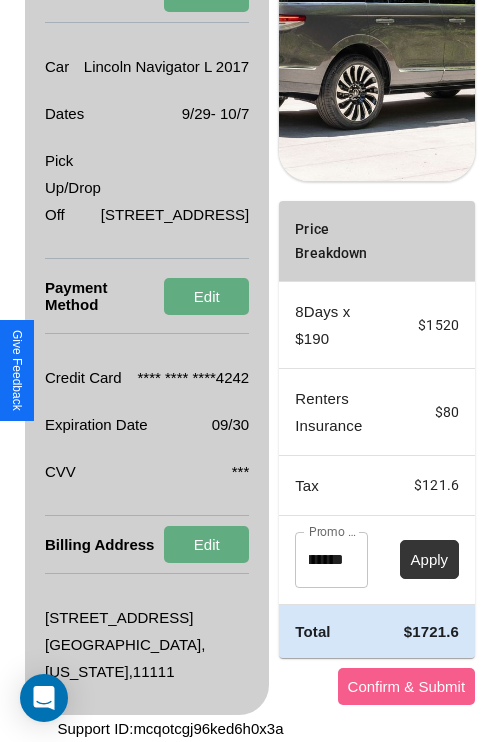 scroll, scrollTop: 0, scrollLeft: 0, axis: both 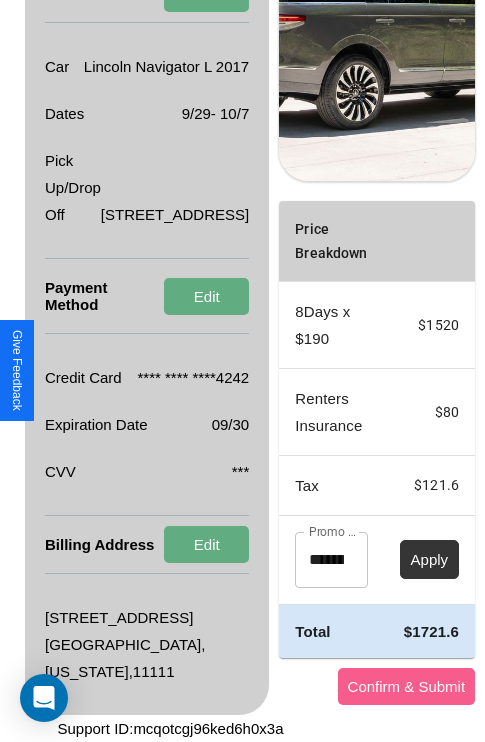 click on "Apply" at bounding box center (430, 559) 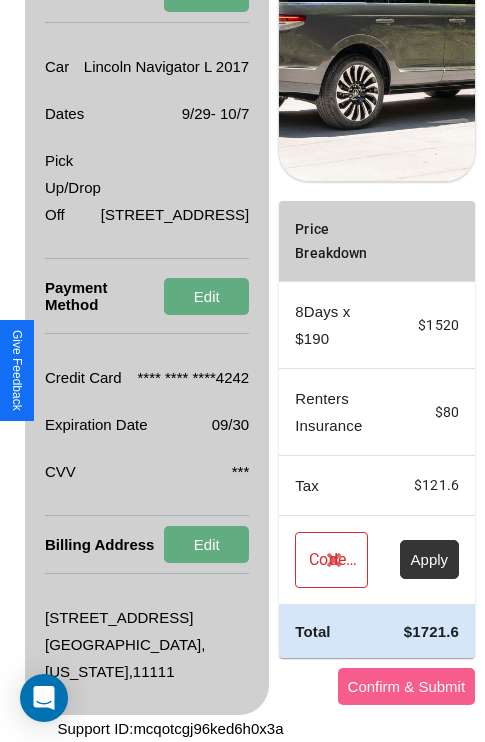 scroll, scrollTop: 536, scrollLeft: 72, axis: both 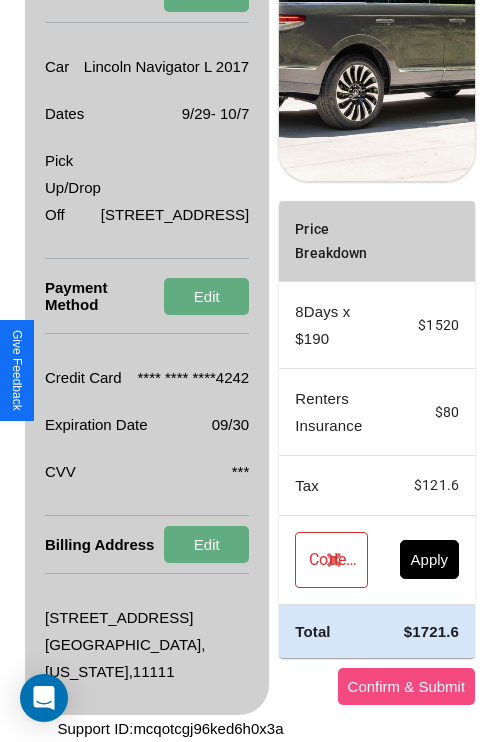click on "Confirm & Submit" at bounding box center (407, 686) 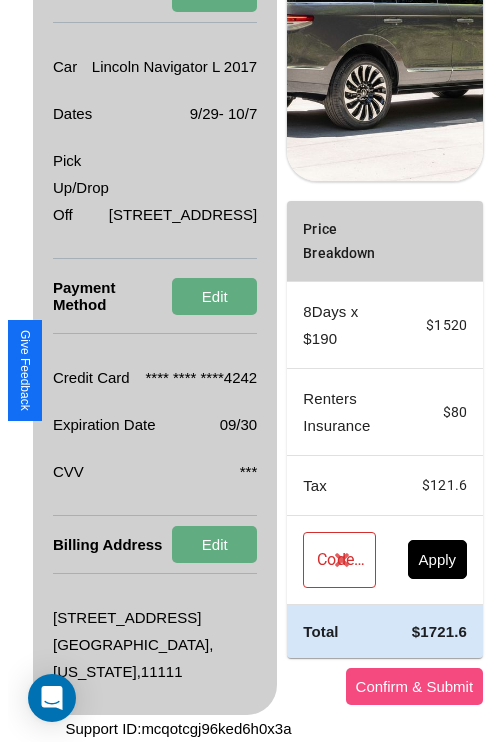 scroll, scrollTop: 0, scrollLeft: 72, axis: horizontal 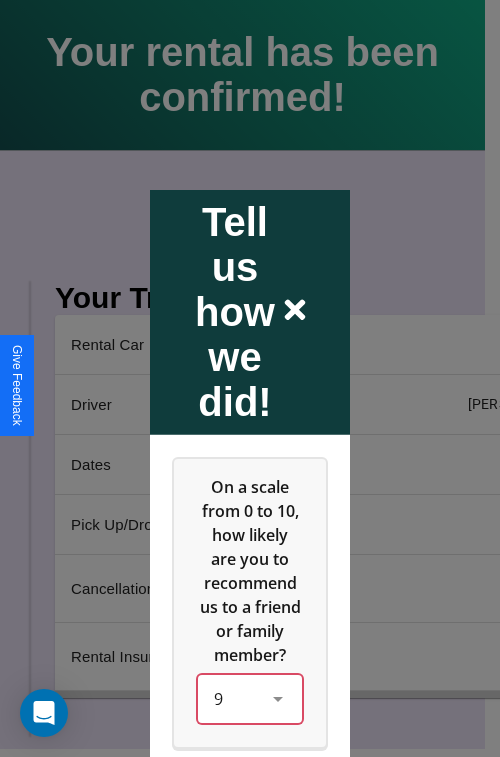 click on "9" at bounding box center (250, 698) 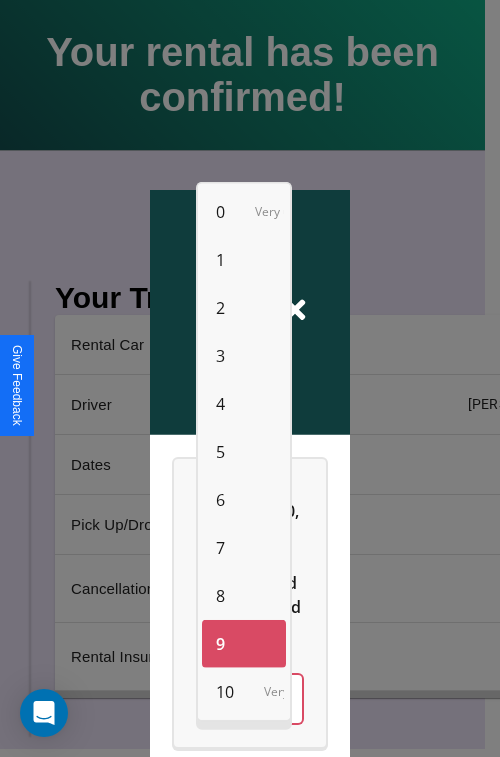 click on "5" at bounding box center [220, 452] 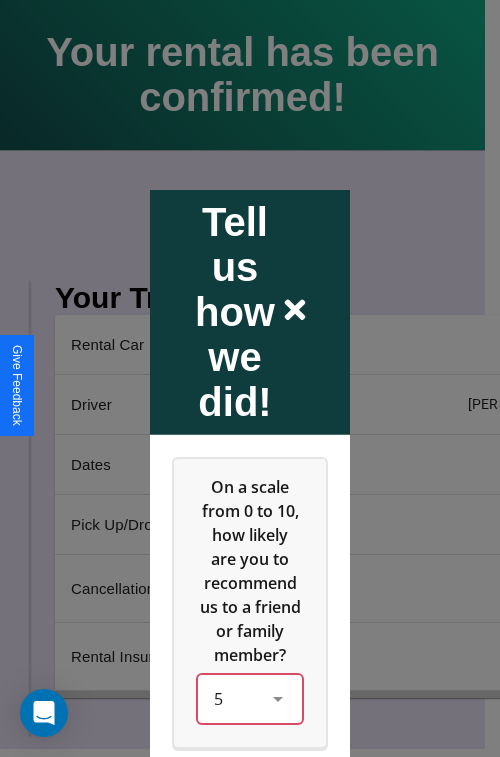 scroll, scrollTop: 334, scrollLeft: 0, axis: vertical 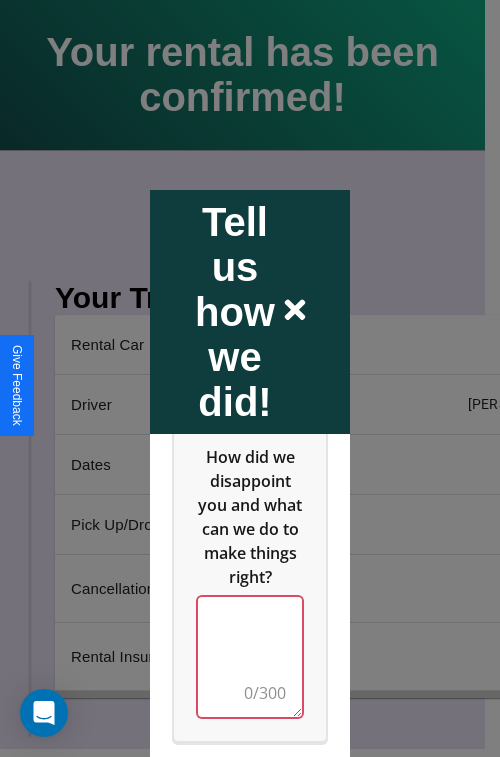 click at bounding box center (250, 656) 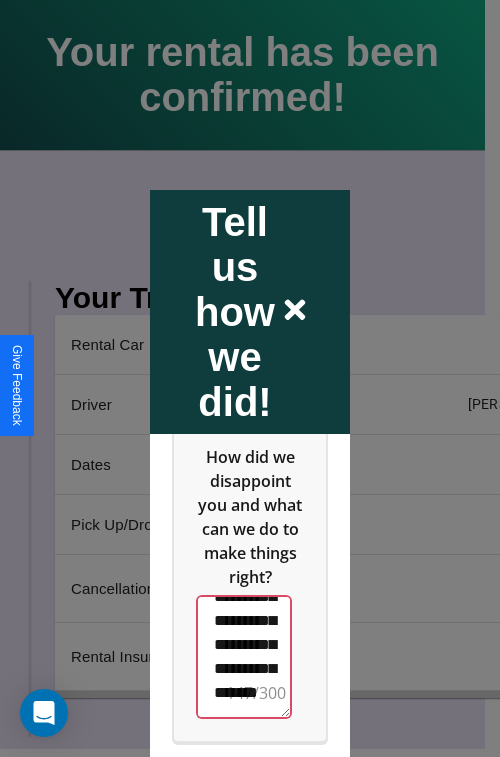scroll, scrollTop: 636, scrollLeft: 0, axis: vertical 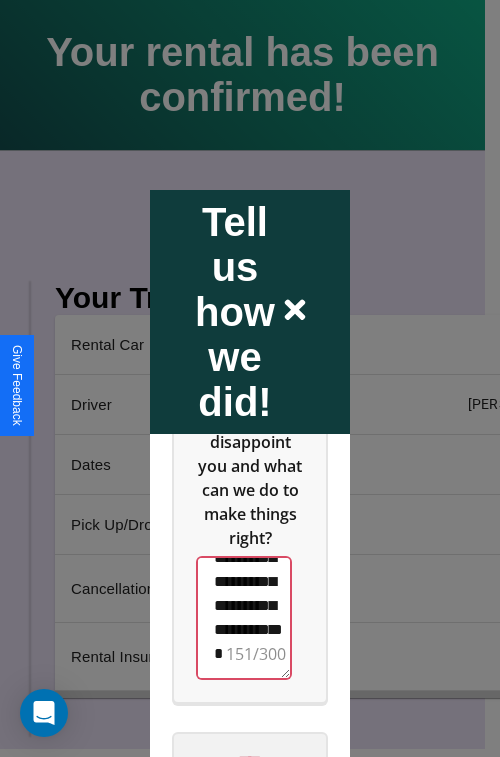 type on "**********" 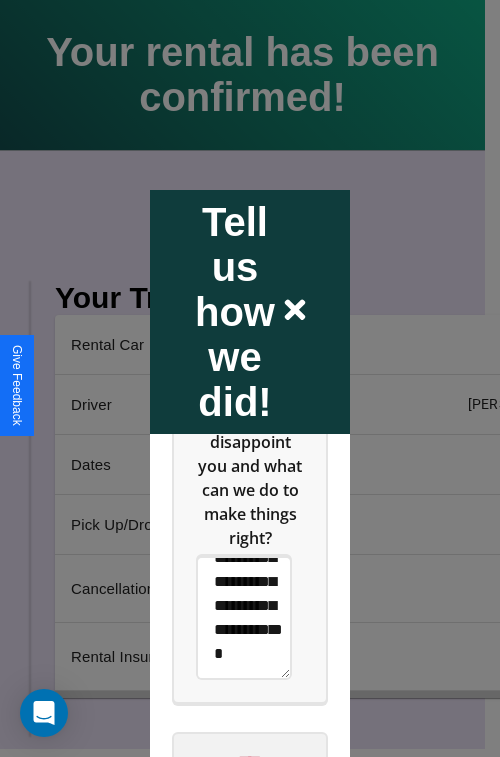 click on "****" at bounding box center [250, 761] 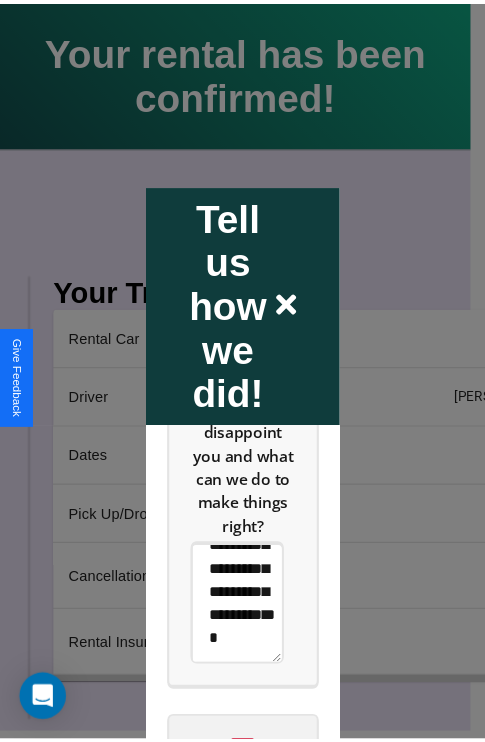 scroll, scrollTop: 0, scrollLeft: 0, axis: both 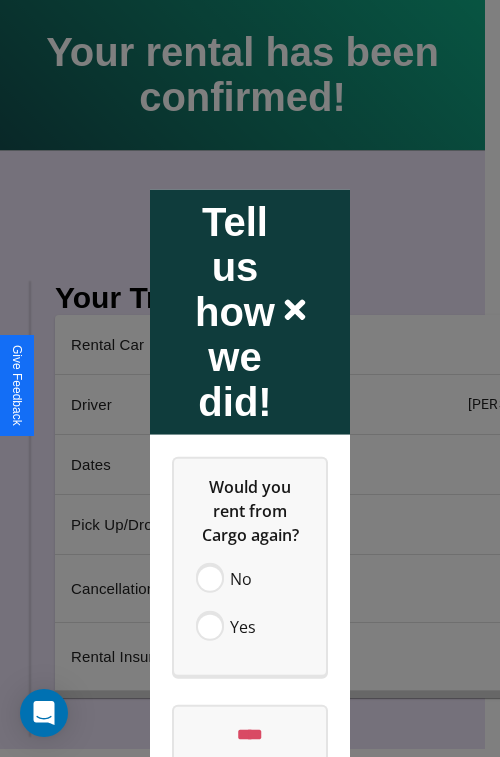 click at bounding box center (250, 378) 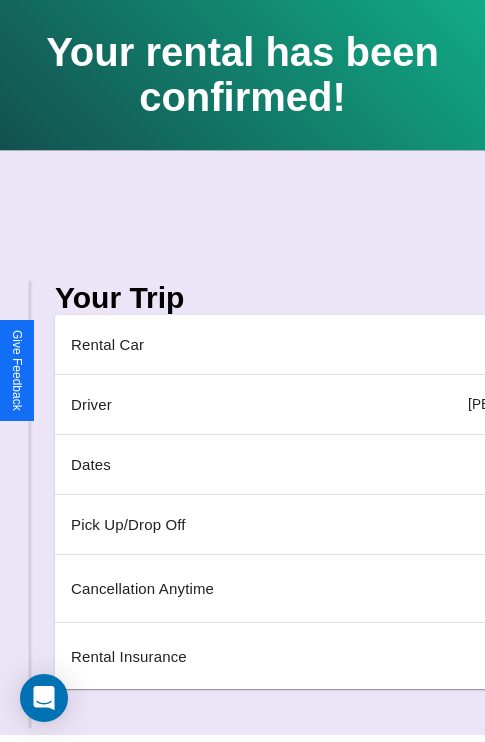 scroll, scrollTop: 0, scrollLeft: 235, axis: horizontal 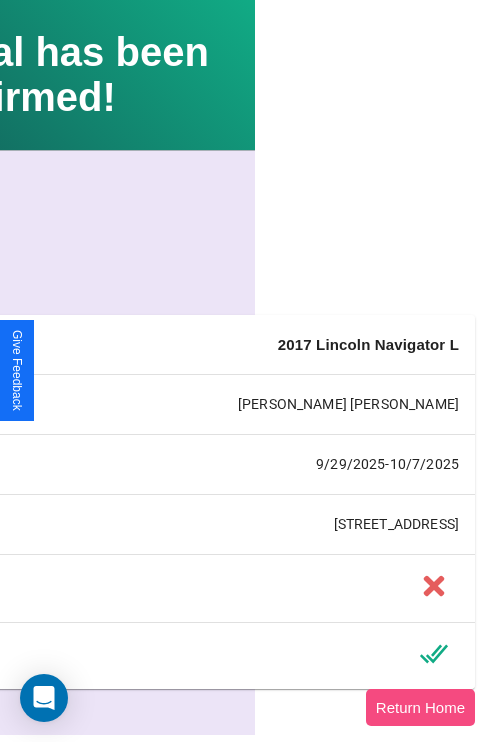 click on "Return Home" at bounding box center [420, 707] 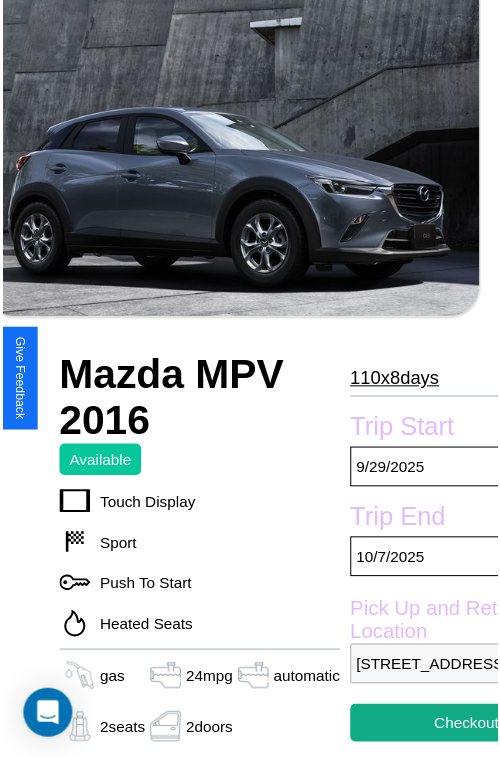 scroll, scrollTop: 639, scrollLeft: 84, axis: both 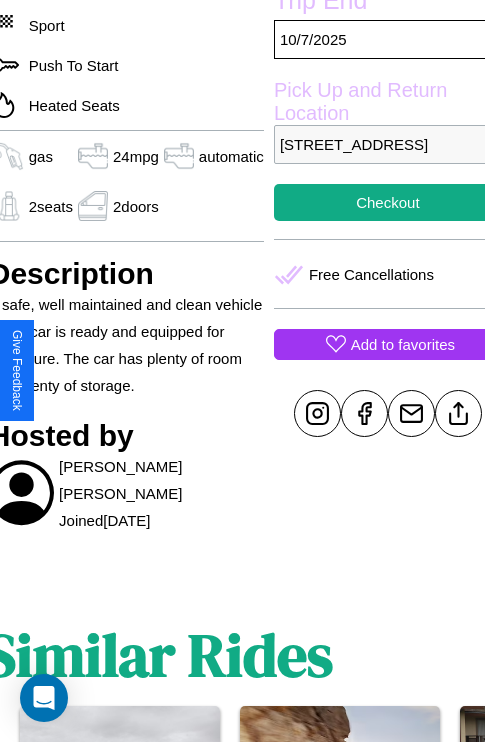 click on "Add to favorites" at bounding box center [403, 344] 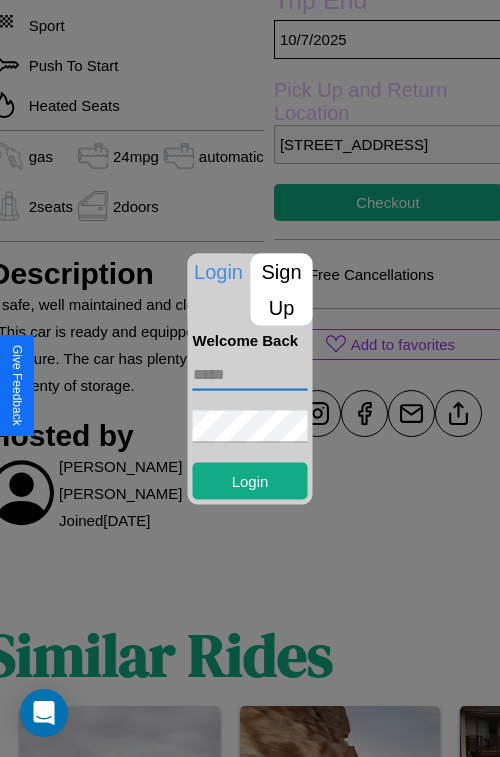 click at bounding box center [250, 374] 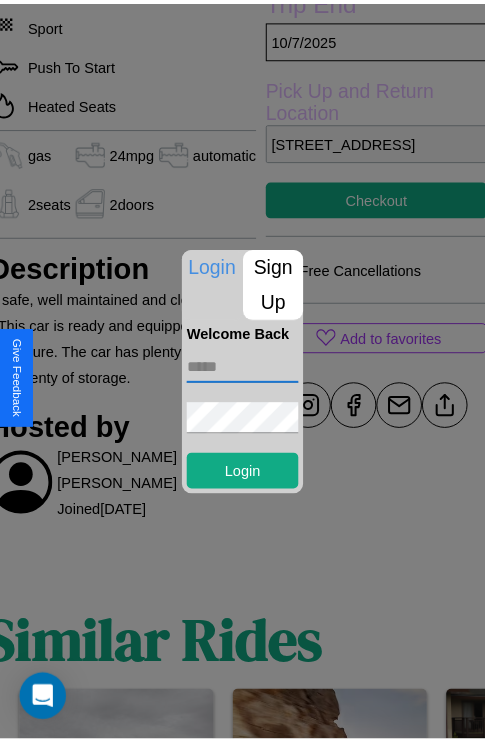 scroll, scrollTop: 490, scrollLeft: 84, axis: both 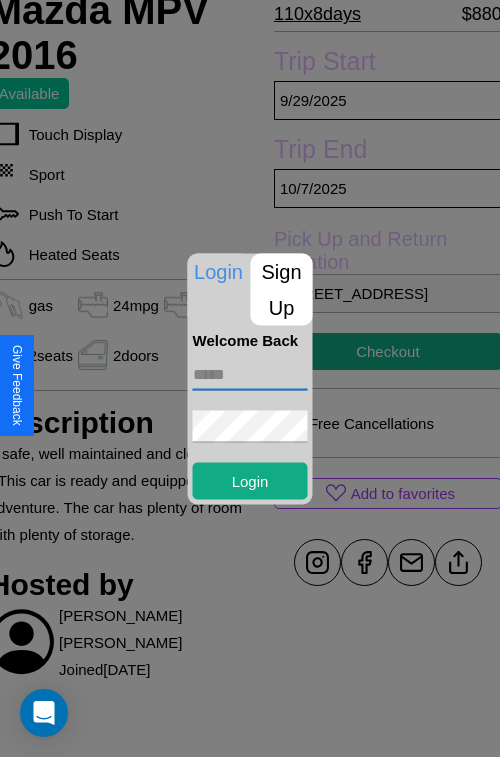 click at bounding box center [250, 378] 